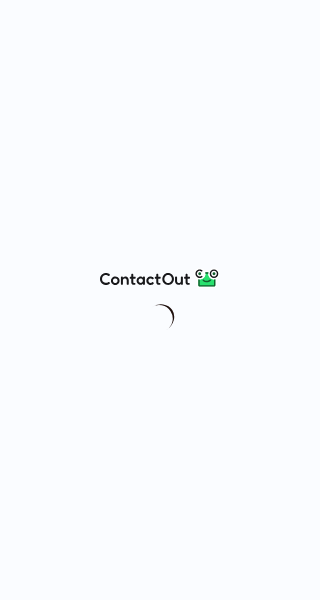scroll, scrollTop: 0, scrollLeft: 0, axis: both 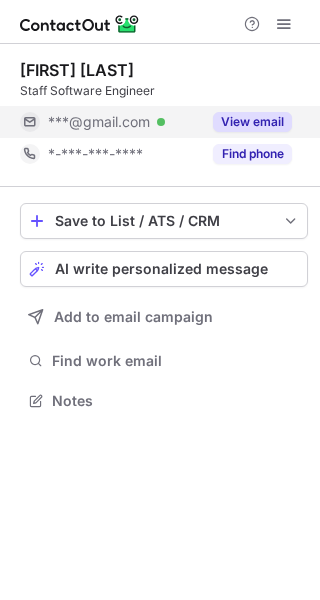 click on "View email" at bounding box center [252, 122] 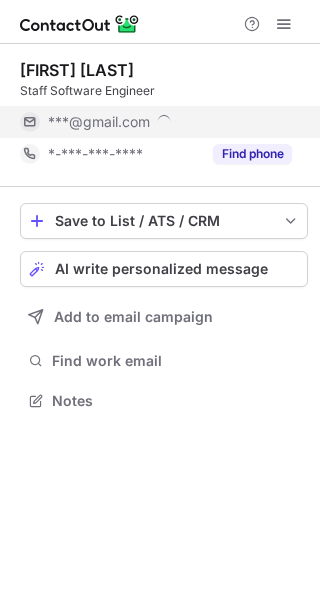 scroll, scrollTop: 10, scrollLeft: 10, axis: both 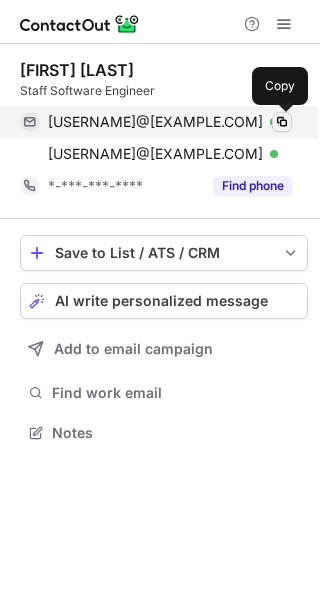 click at bounding box center [282, 122] 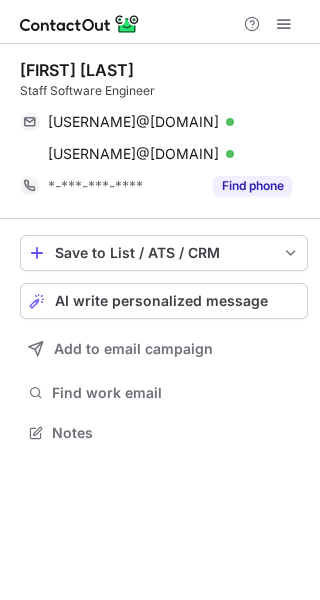 scroll, scrollTop: 0, scrollLeft: 0, axis: both 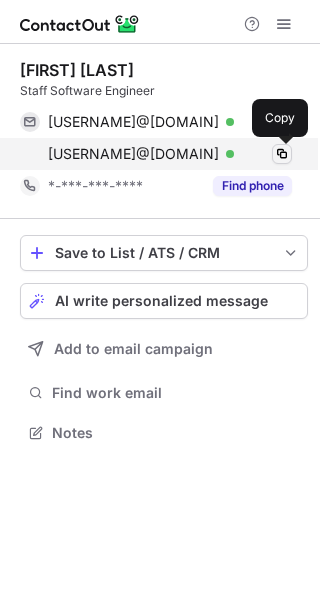click at bounding box center [282, 154] 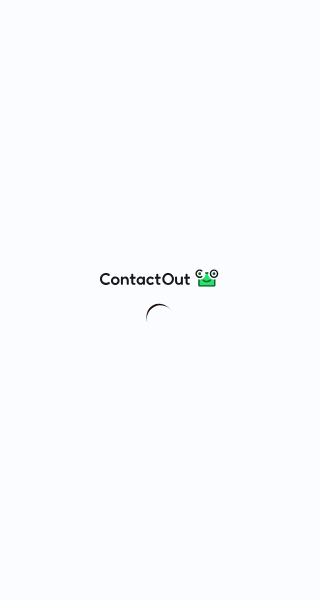 scroll, scrollTop: 0, scrollLeft: 0, axis: both 